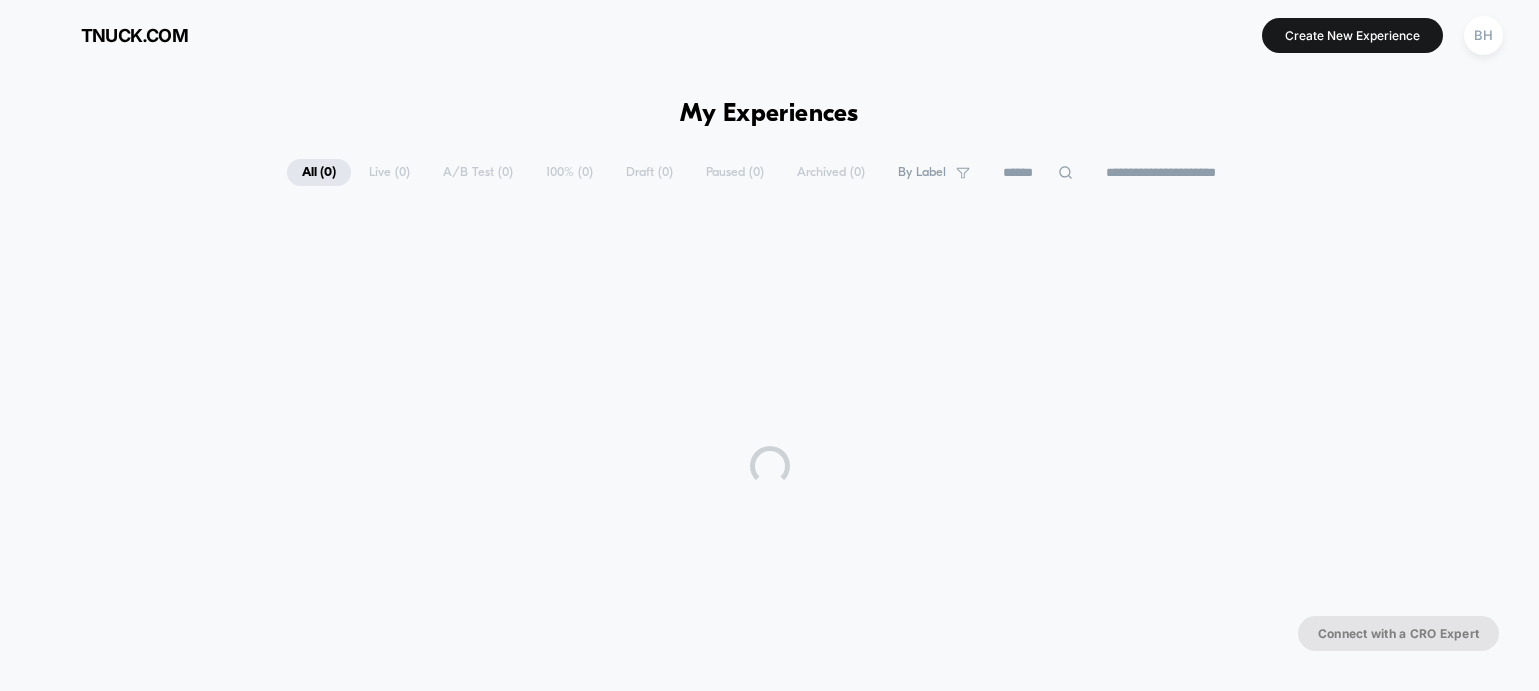 scroll, scrollTop: 0, scrollLeft: 0, axis: both 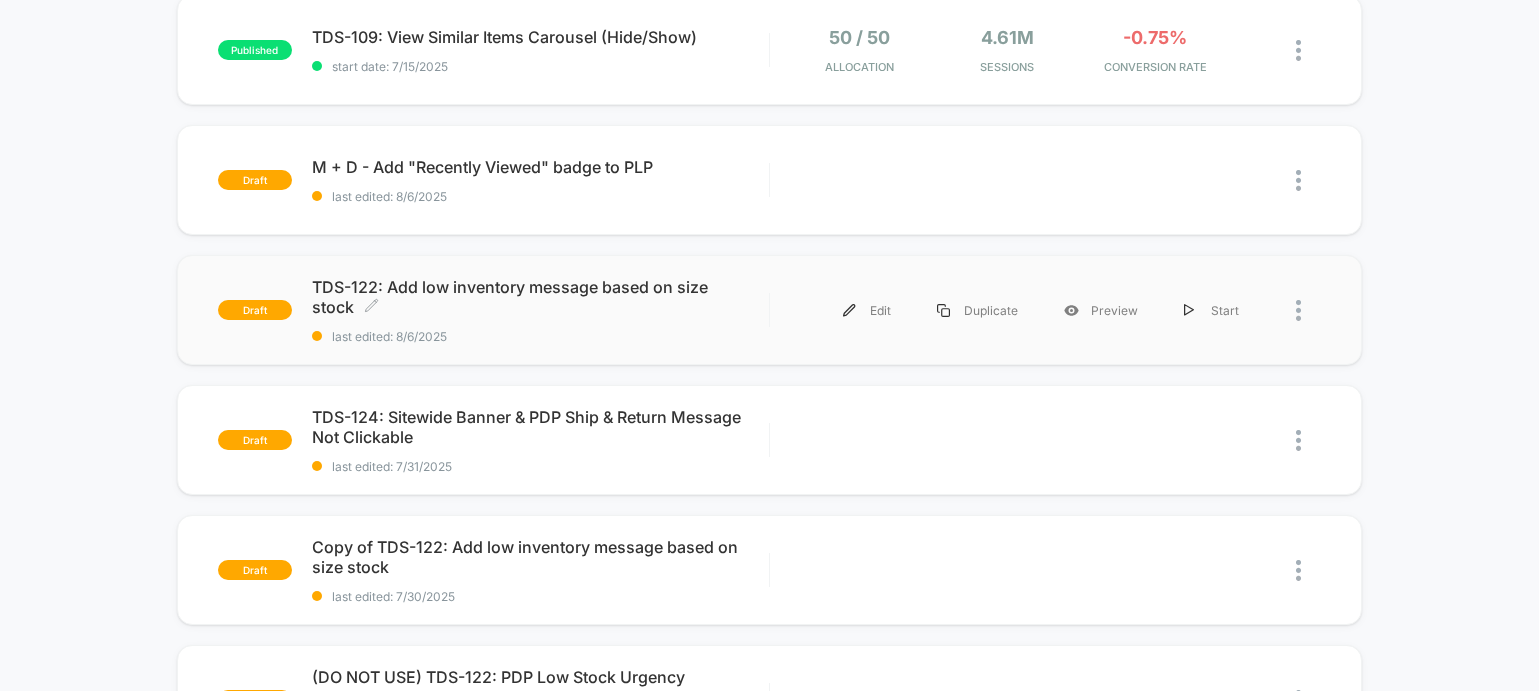 click on "TDS-122: Add low inventory message based on size stock Click to edit experience details" at bounding box center (540, 297) 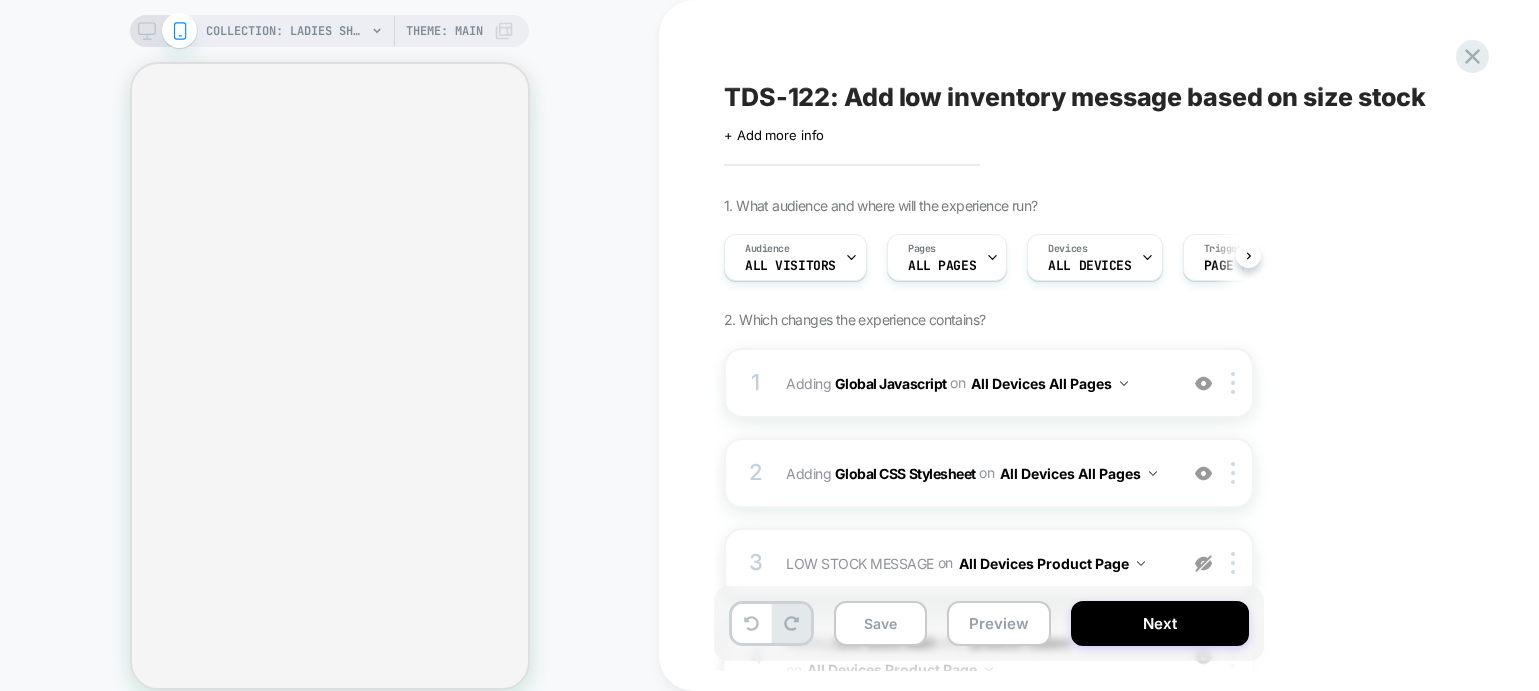 scroll, scrollTop: 0, scrollLeft: 1, axis: horizontal 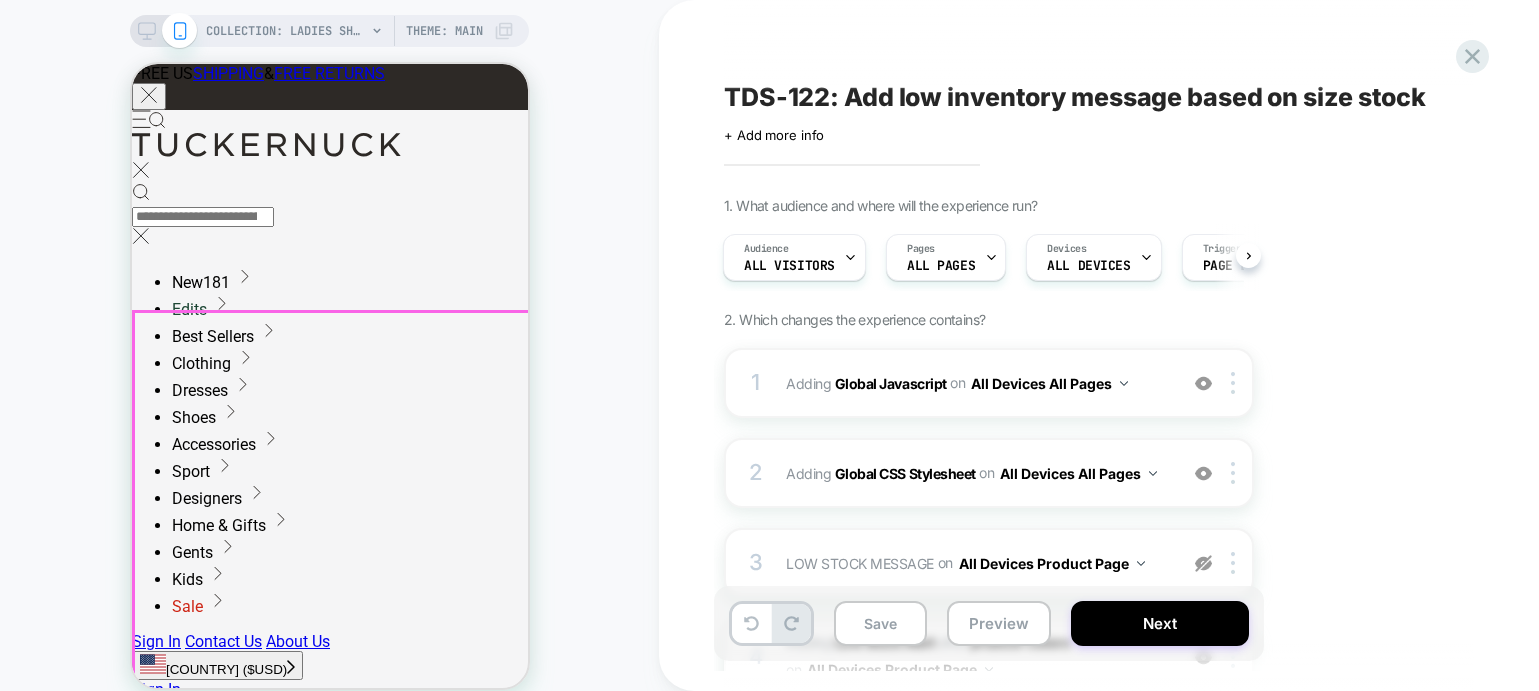 click at bounding box center (329, 32519) 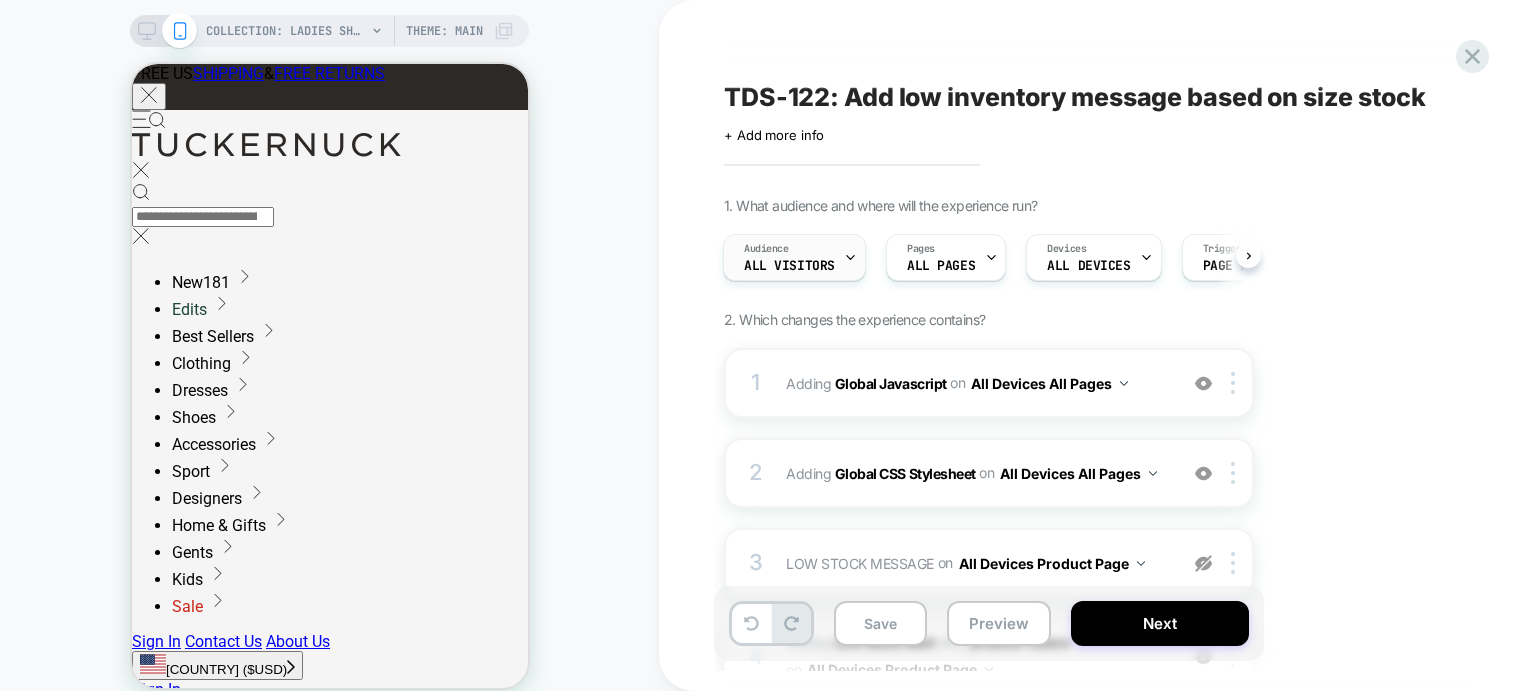 click 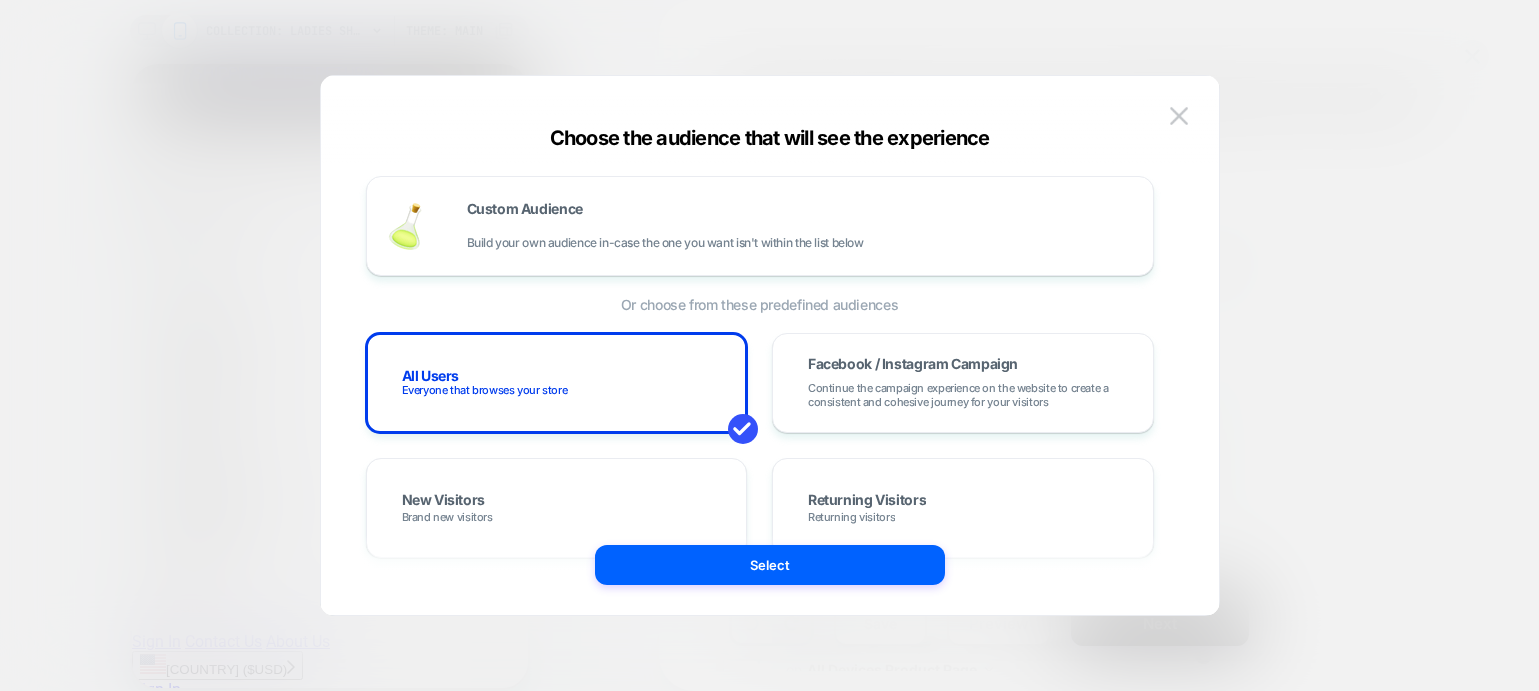 click at bounding box center [769, 345] 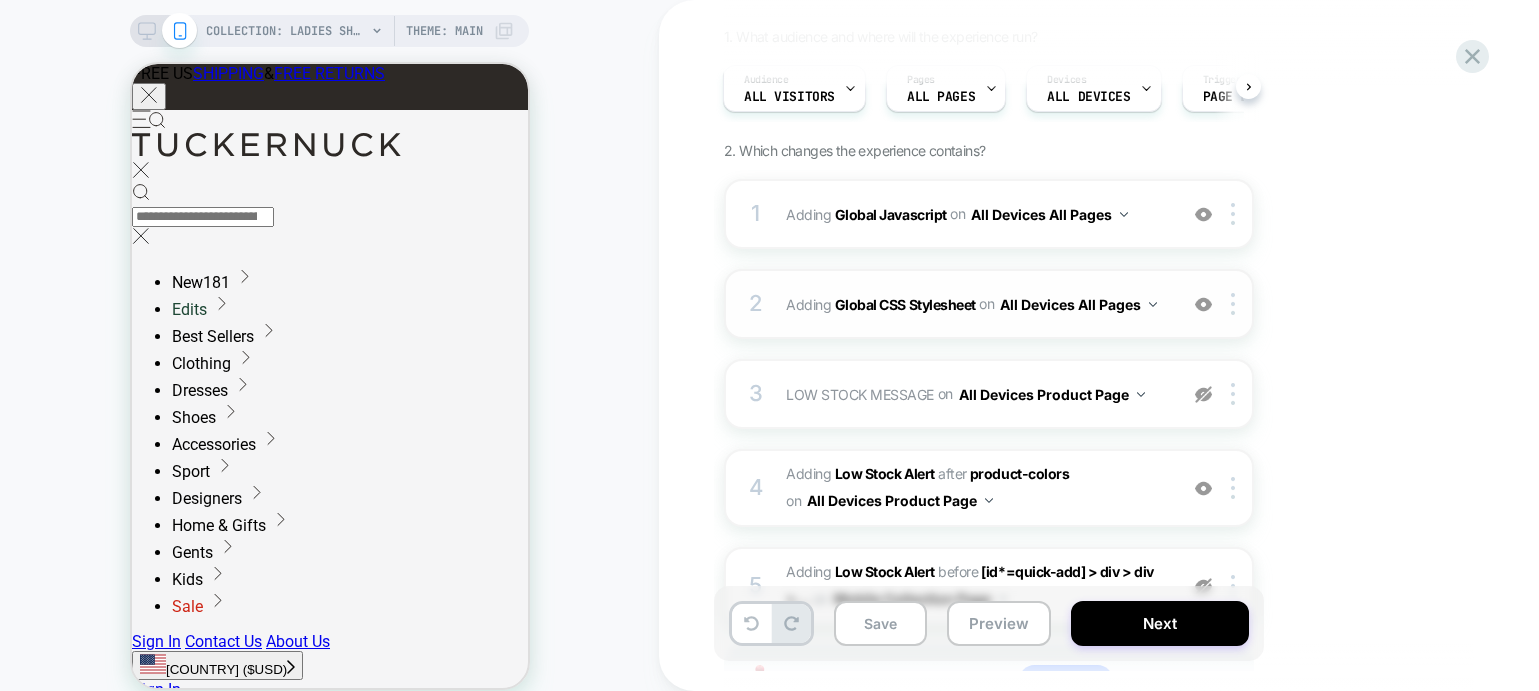 scroll, scrollTop: 171, scrollLeft: 0, axis: vertical 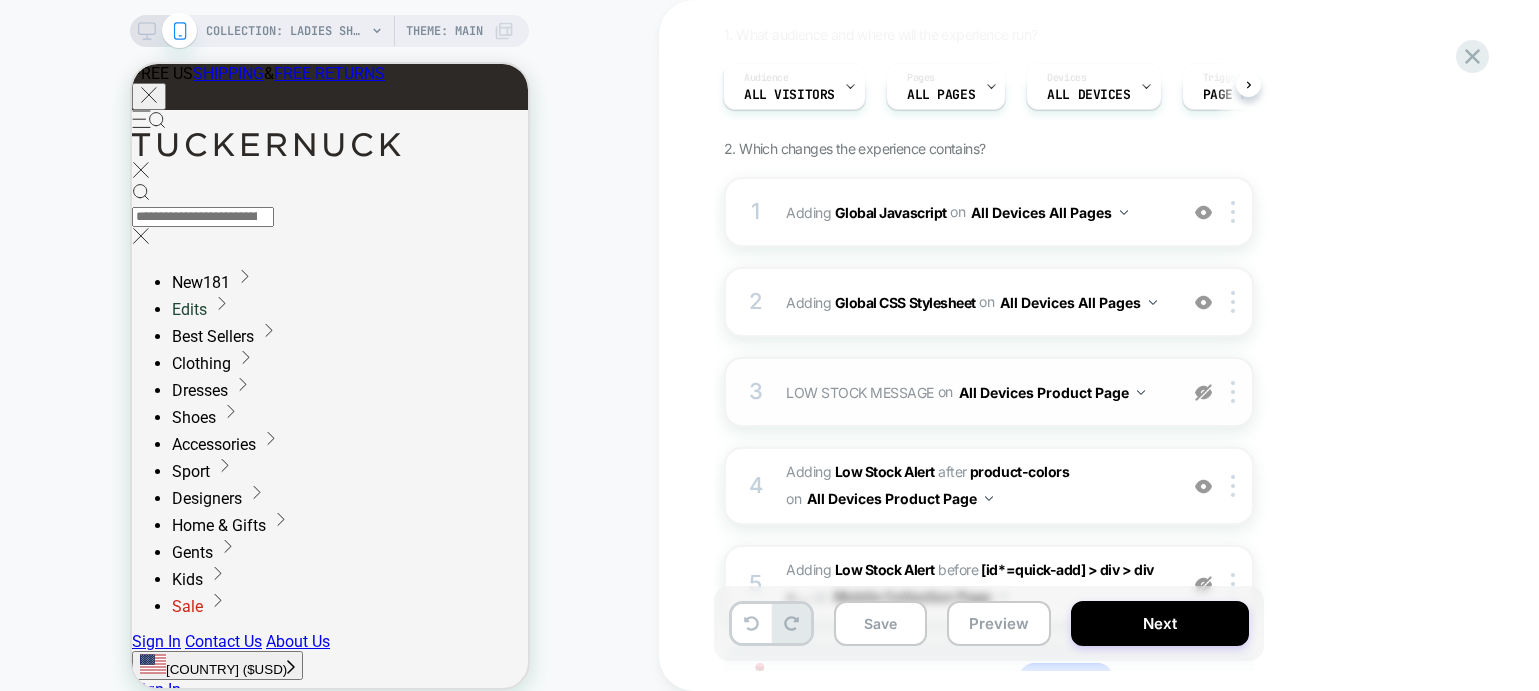 click on "All Devices Product Page" at bounding box center [1052, 392] 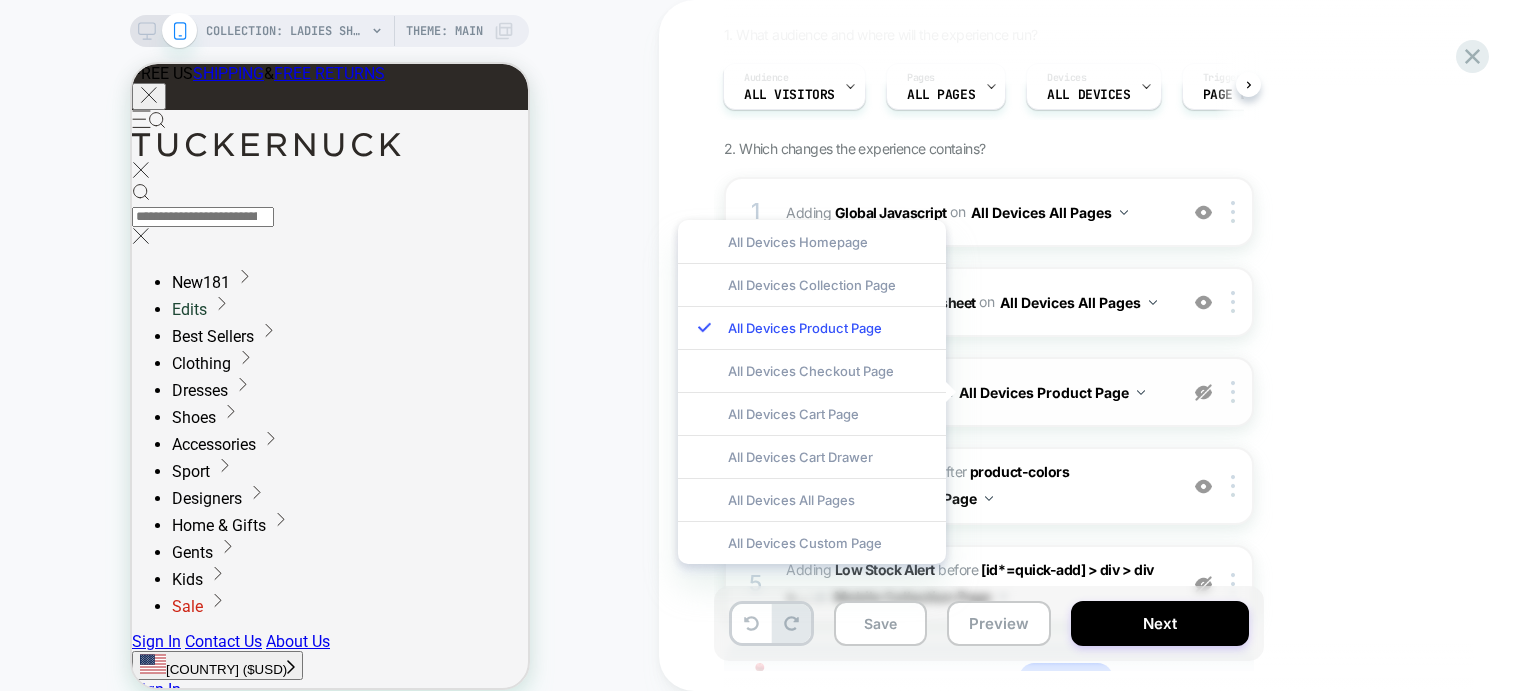 click on "All Devices Product Page" at bounding box center [1052, 392] 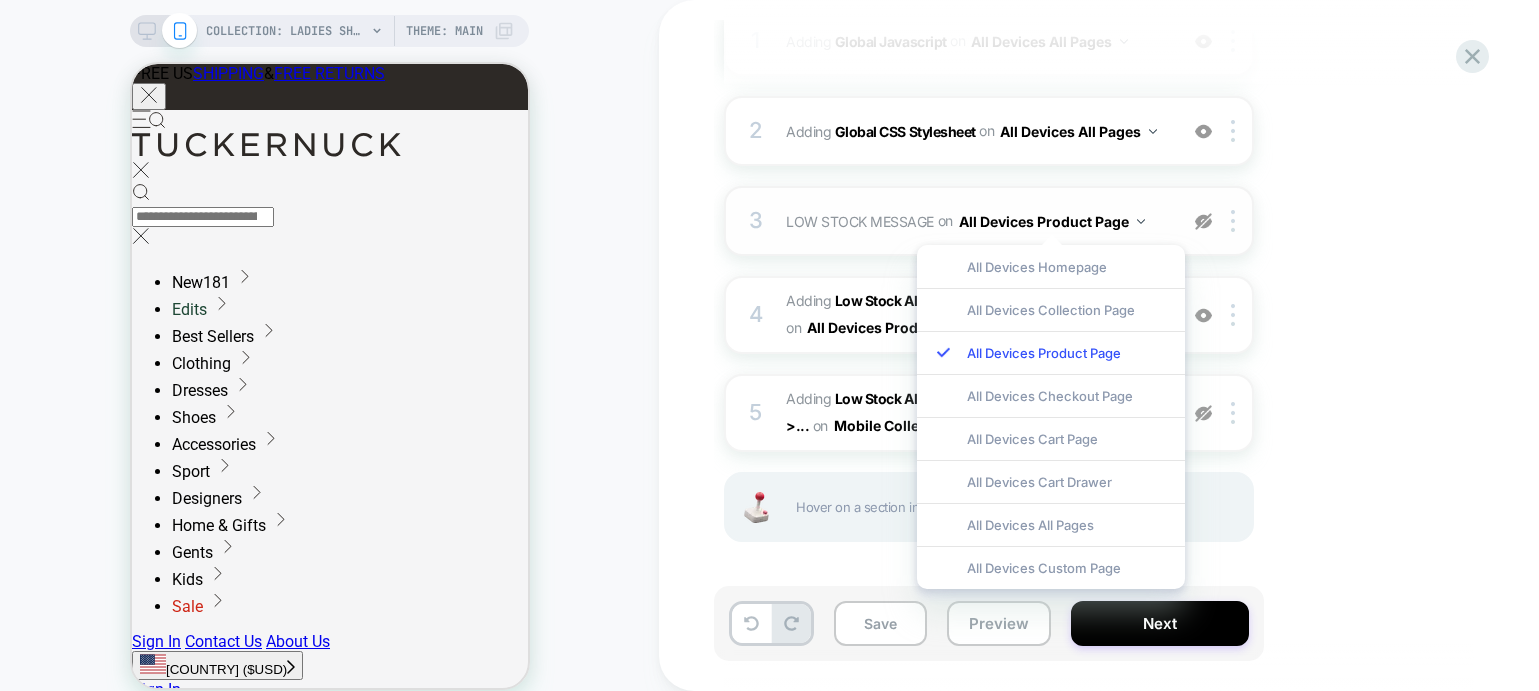 scroll, scrollTop: 343, scrollLeft: 0, axis: vertical 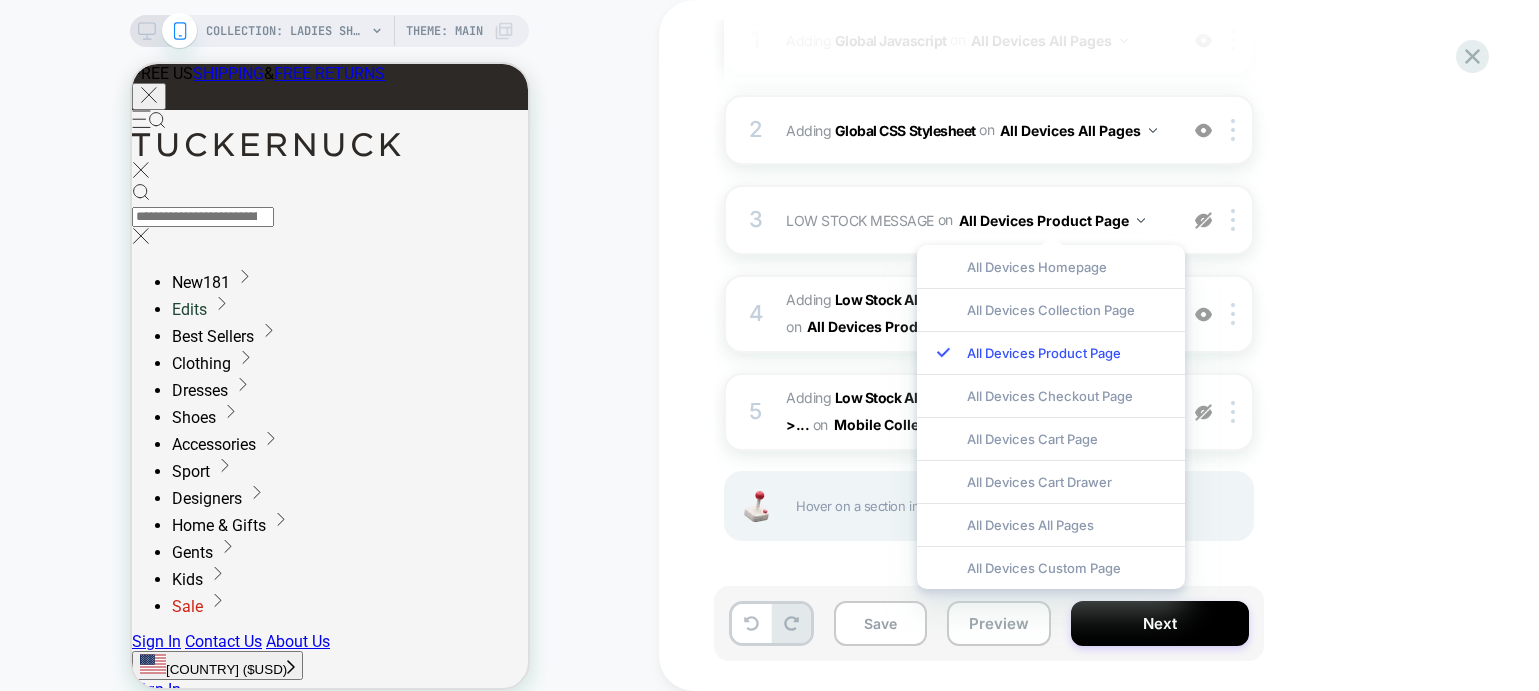 click on "1. What audience and where will the experience run? Audience All Visitors Pages ALL PAGES Devices ALL DEVICES Trigger Page Load 2. Which changes the experience contains? 1 Adding   Global Javascript   on All Devices All Pages Add Before Add After Target   Mobile Delete 2 Adding   Global CSS Stylesheet   on All Devices All Pages Add Before Add After Target   Mobile Delete 3 LOW STOCK MESSAGE Adding Low Stock Alert AFTER product-colors   on All Devices Product Page Copy CSS Selector Copy Widget Id Rename Target   Mobile Delete 4 #_loomi_addon_1753892842980 Adding   Low Stock Alert   AFTER product-colors product-colors   on All Devices Product Page Copy CSS Selector Copy Widget Id Rename Target   Mobile Delete 5 #_loomi_addon_1754002764243 Adding   Low Stock Alert   BEFORE [id*=quick-add] > div > div >...   on Mobile Collection Page Copy CSS Selector Copy Widget Id Rename Copy to   Desktop Target   All Devices Delete Hover on a section in order to edit or  Add  new" at bounding box center [1089, 222] 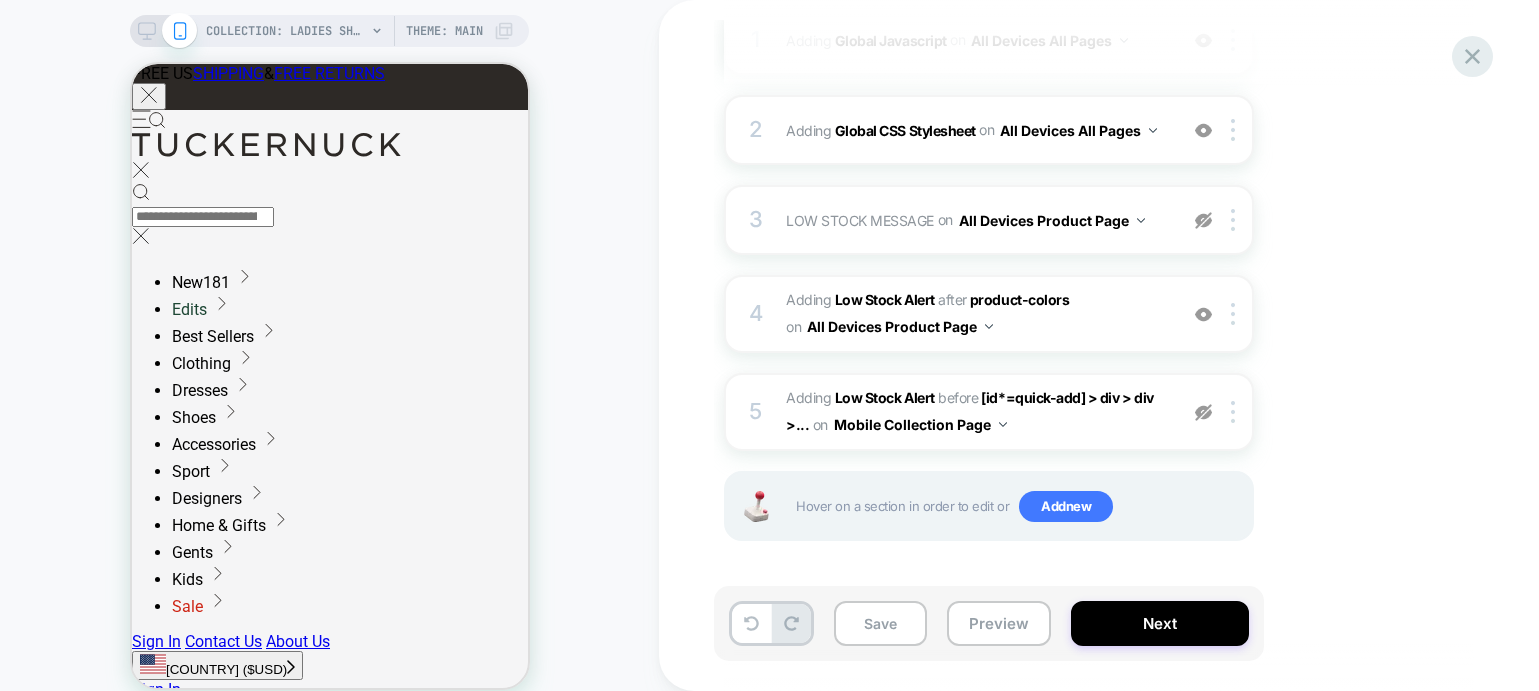 click 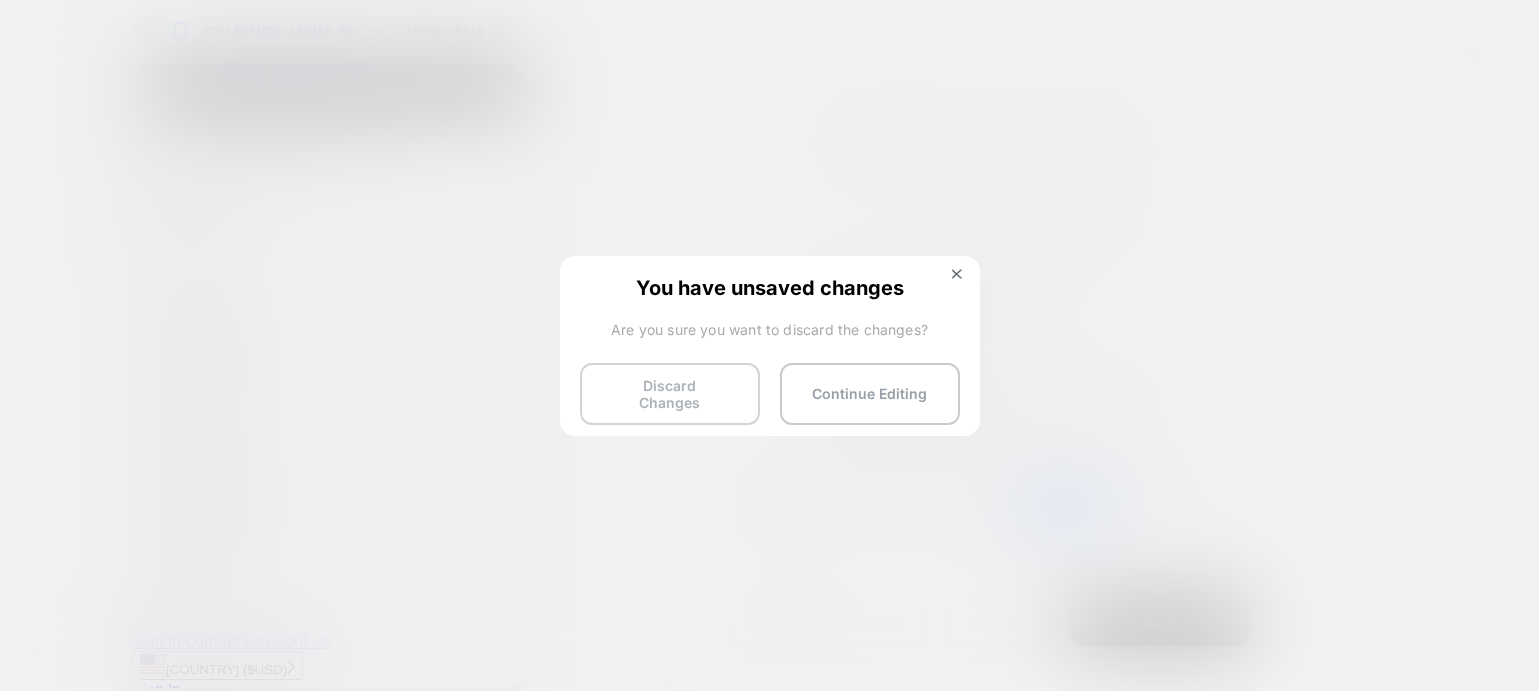 click on "Discard Changes" at bounding box center [670, 394] 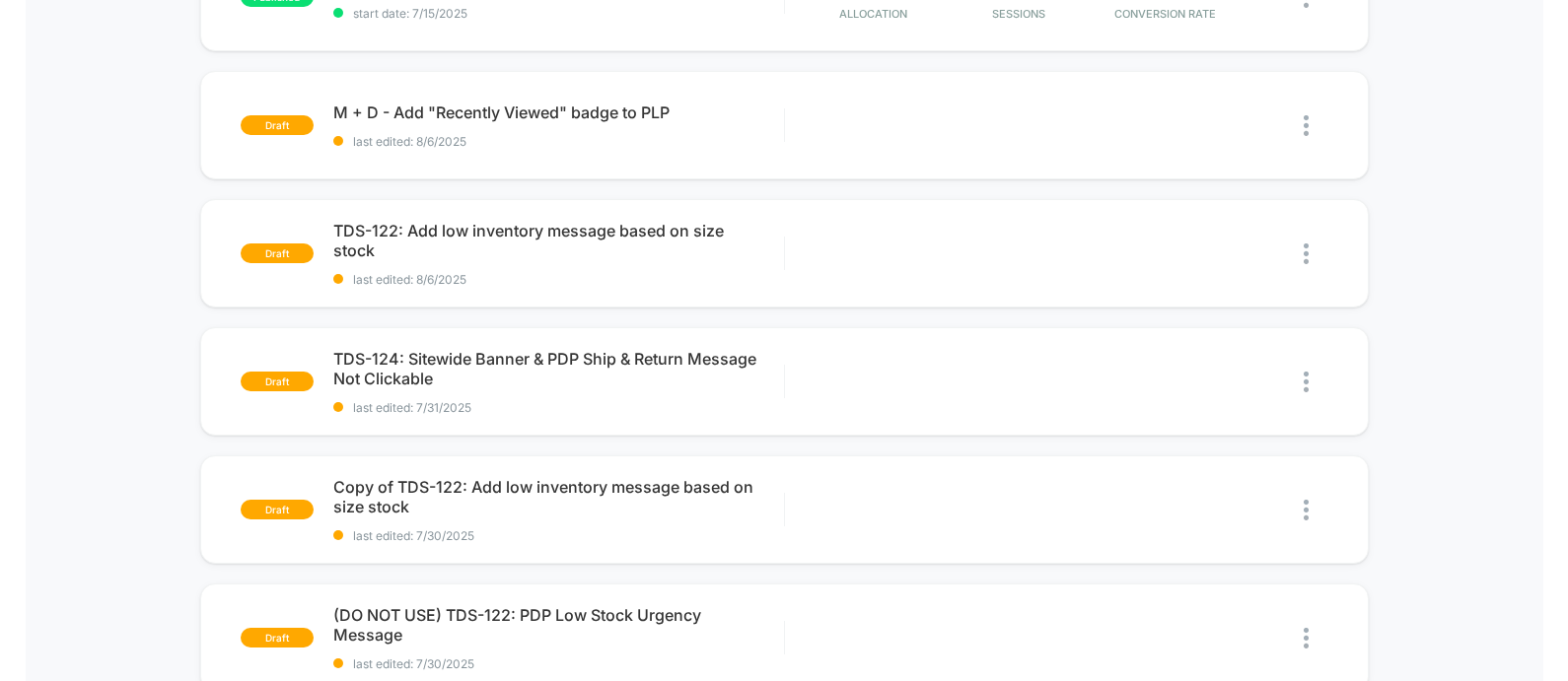 scroll, scrollTop: 531, scrollLeft: 0, axis: vertical 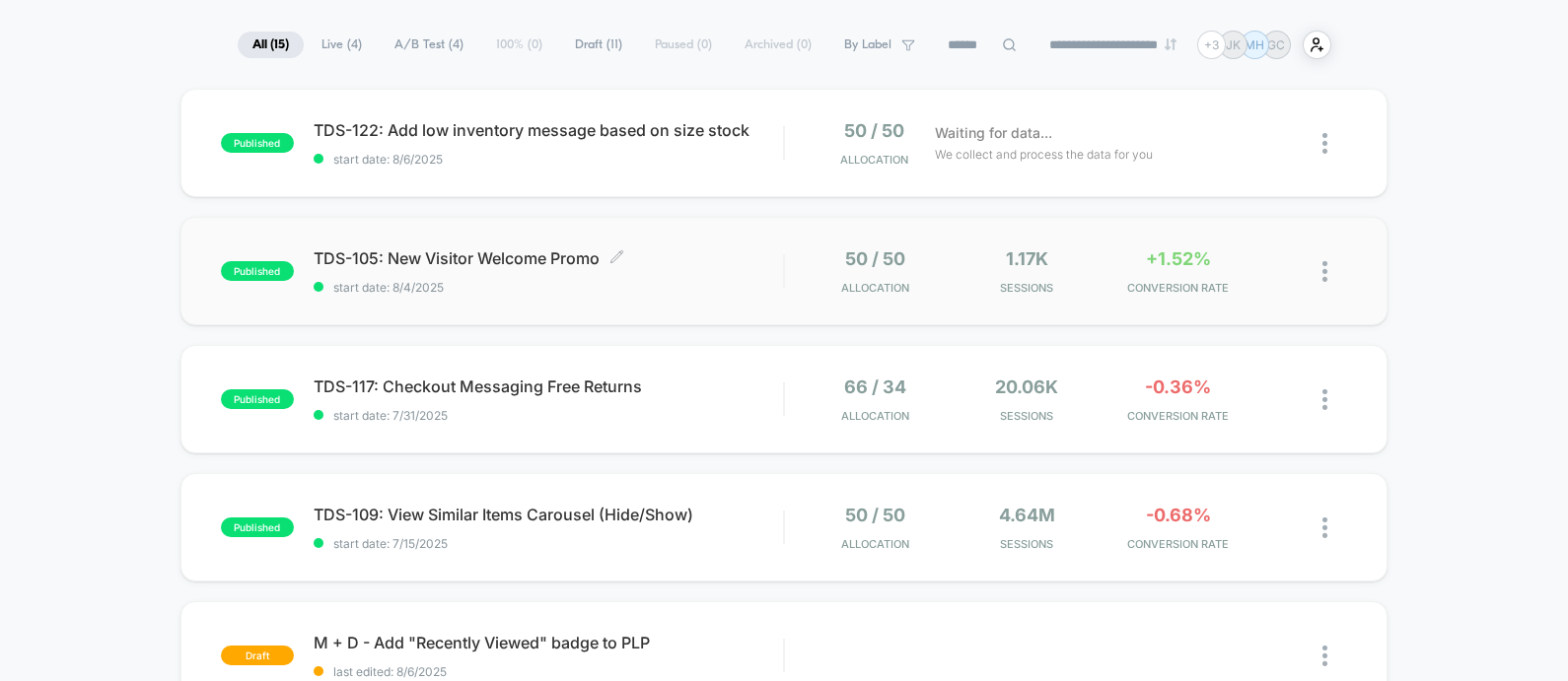 click on "start date: 8/4/2025" at bounding box center (548, 287) 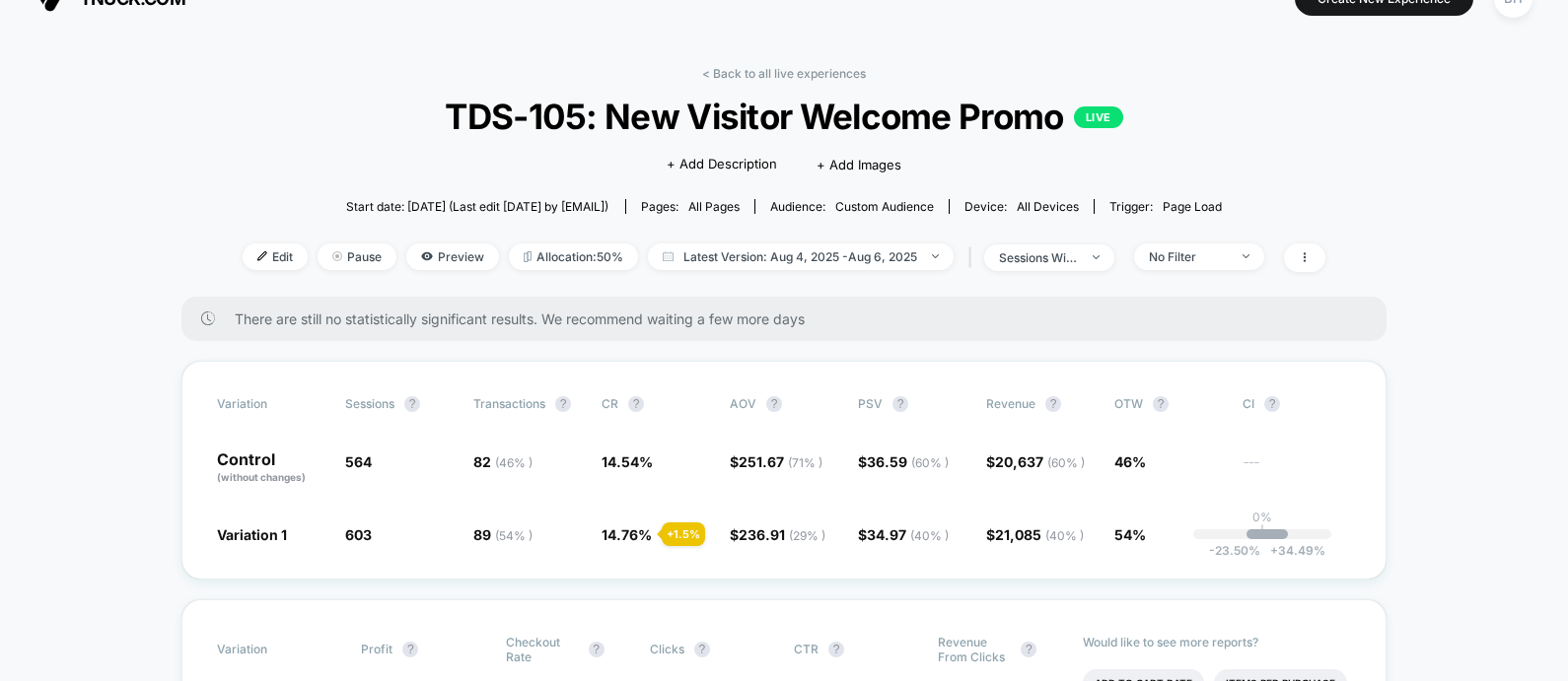 scroll, scrollTop: 25, scrollLeft: 0, axis: vertical 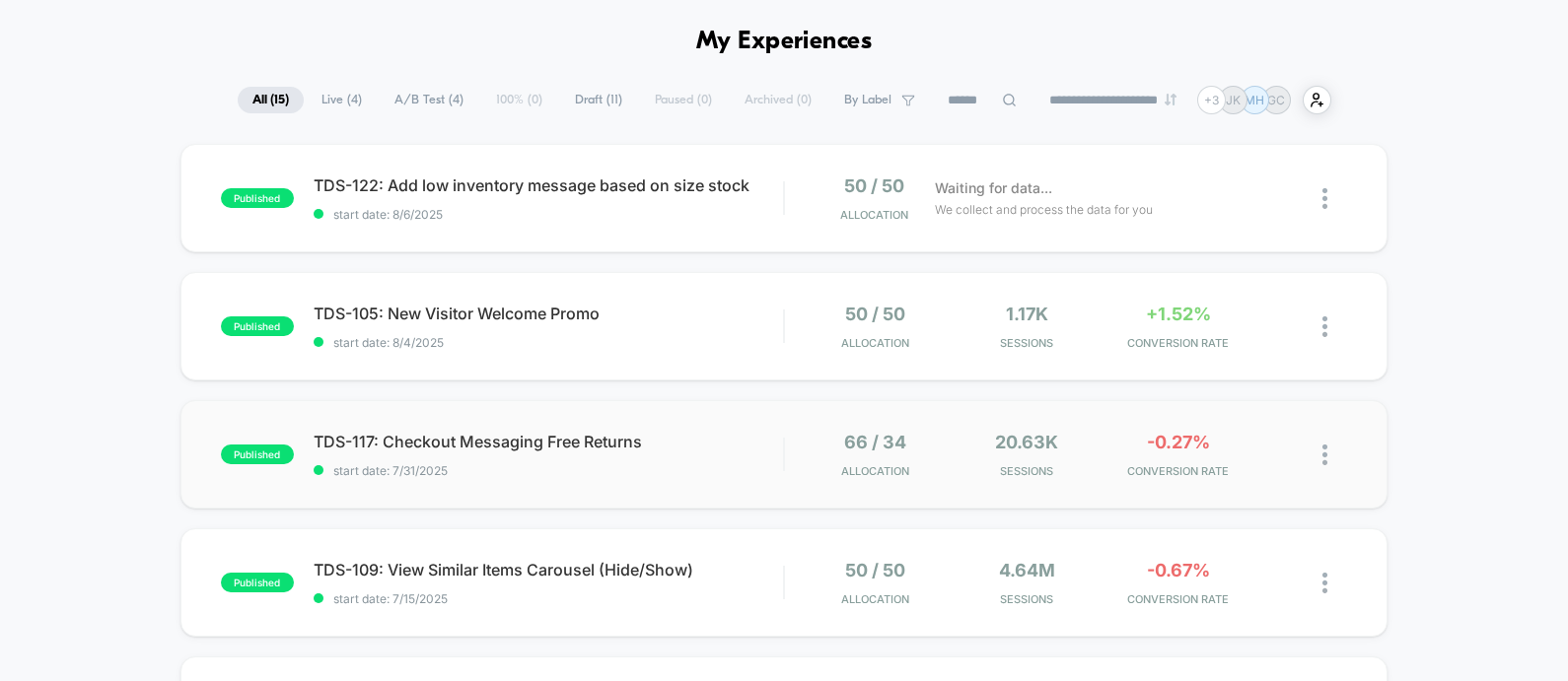 click on "published TDS-117: Checkout Messaging Free Returns start date: [DATE] 66 / 34 Allocation 20.63k Sessions -0.27% CONVERSION RATE" at bounding box center [784, 454] 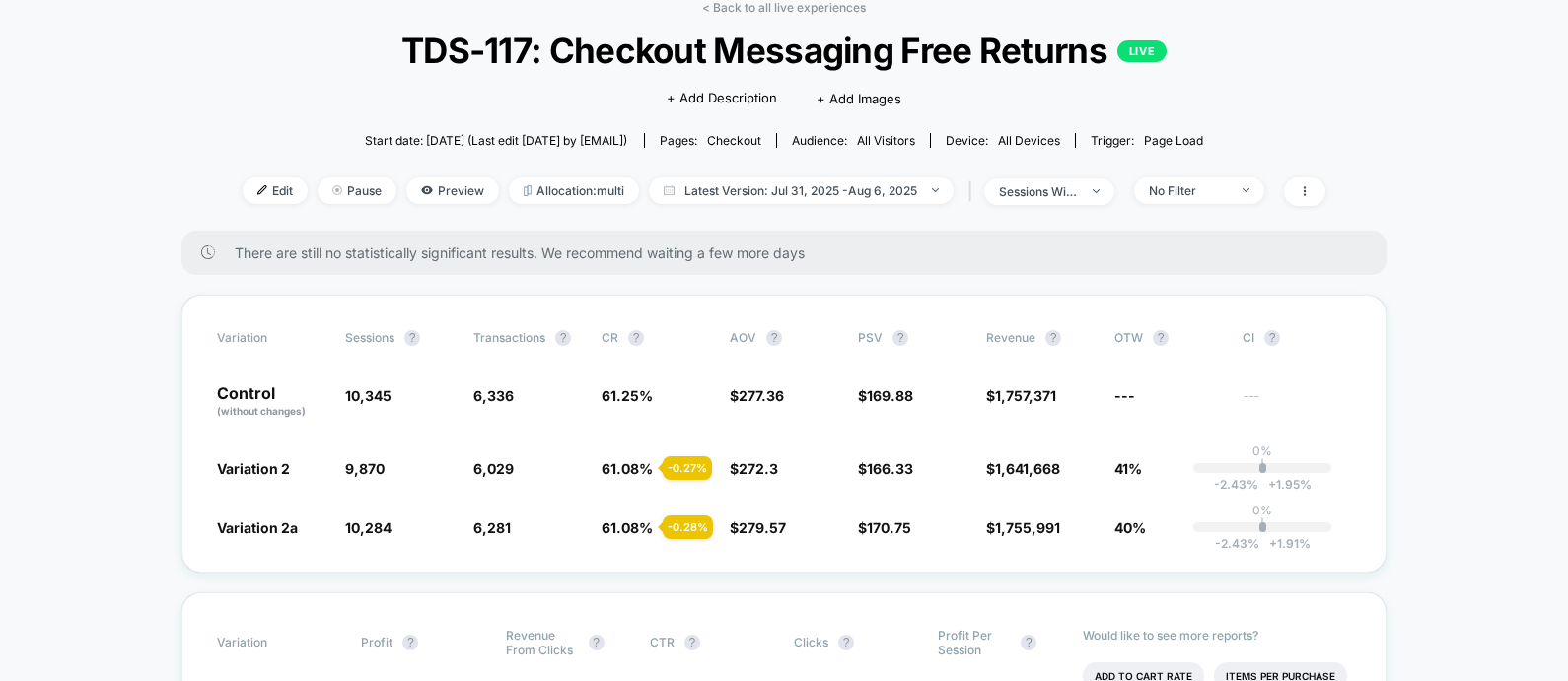 scroll, scrollTop: 106, scrollLeft: 0, axis: vertical 